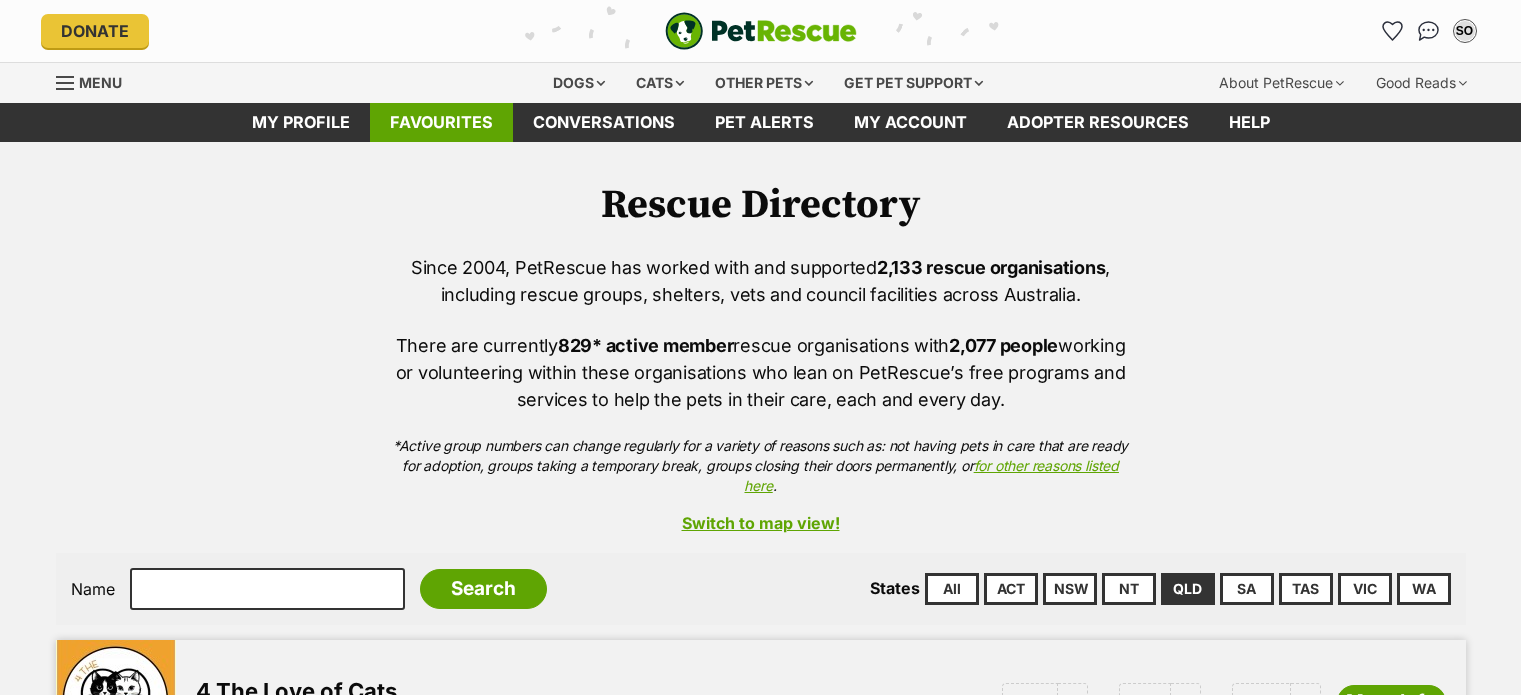 scroll, scrollTop: 0, scrollLeft: 0, axis: both 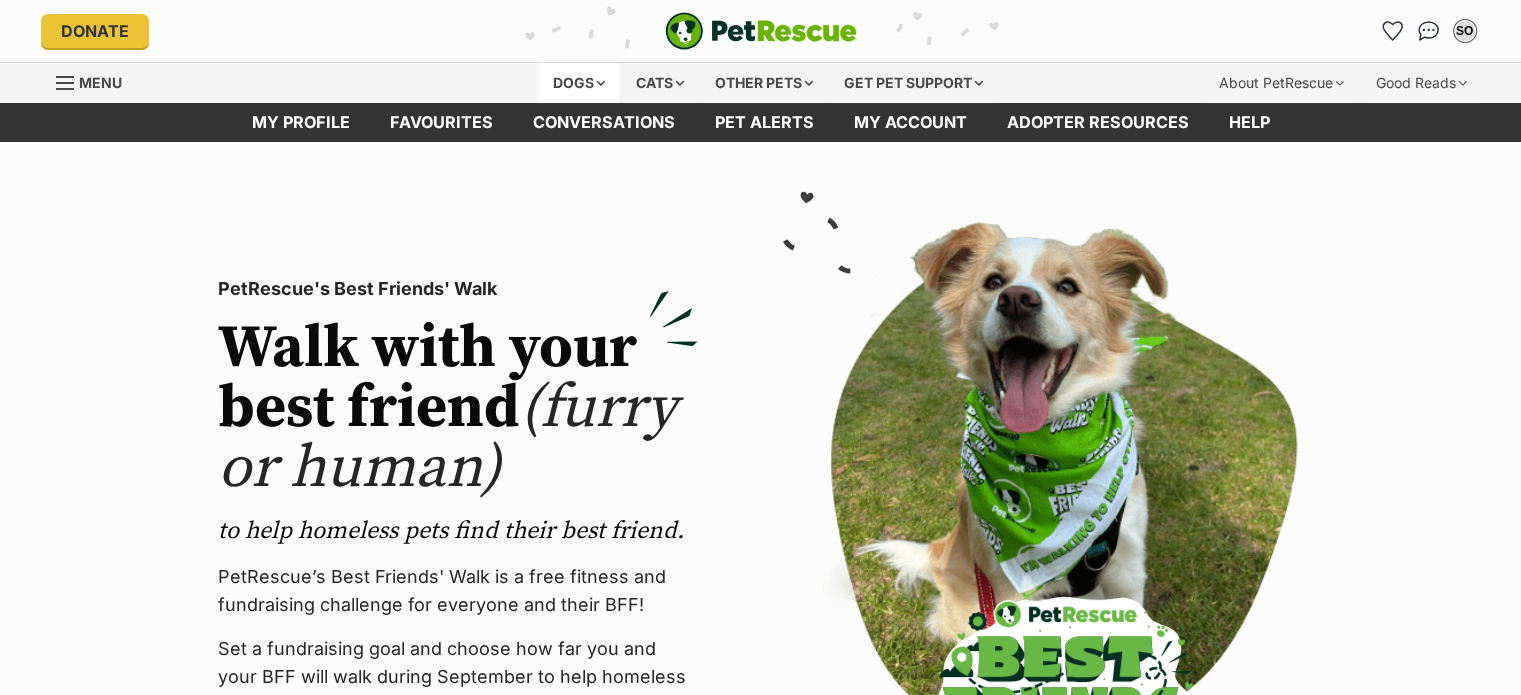 click on "Dogs" at bounding box center (579, 83) 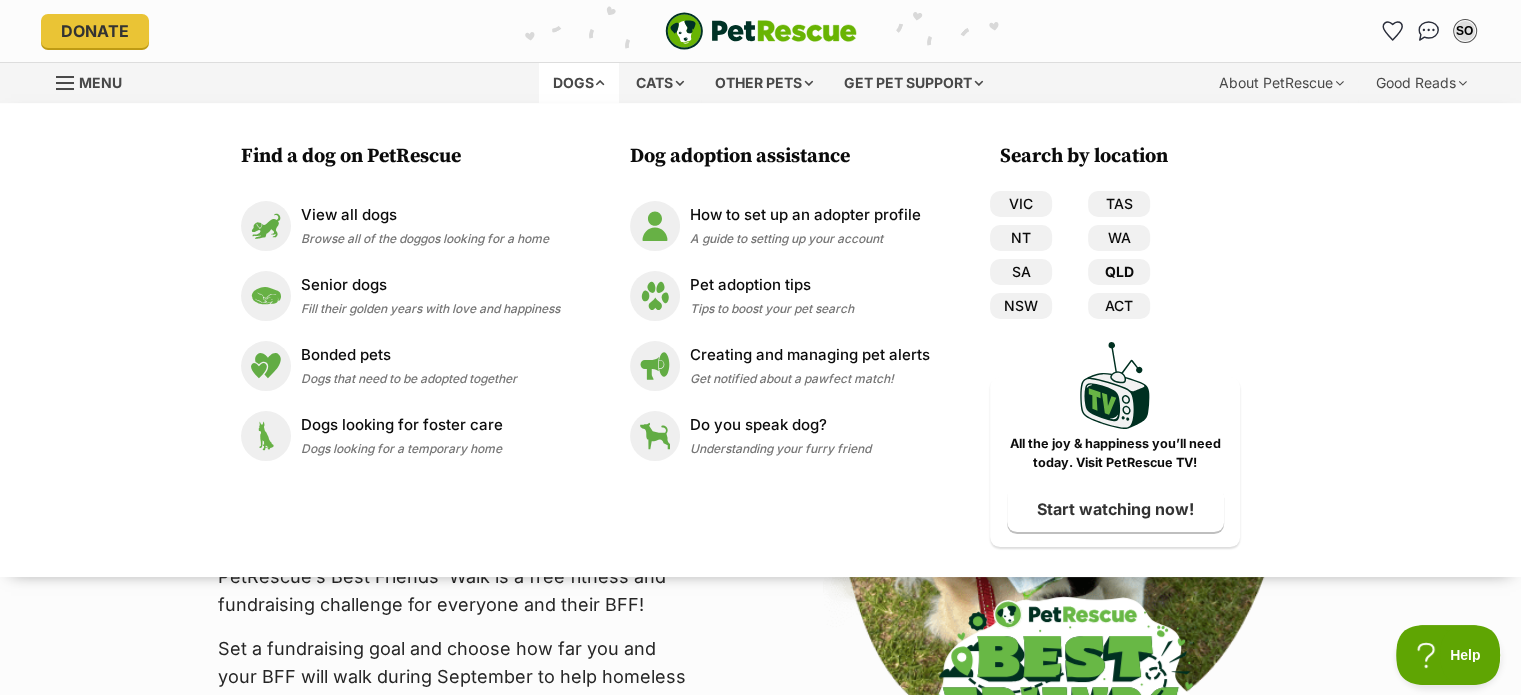 scroll, scrollTop: 0, scrollLeft: 0, axis: both 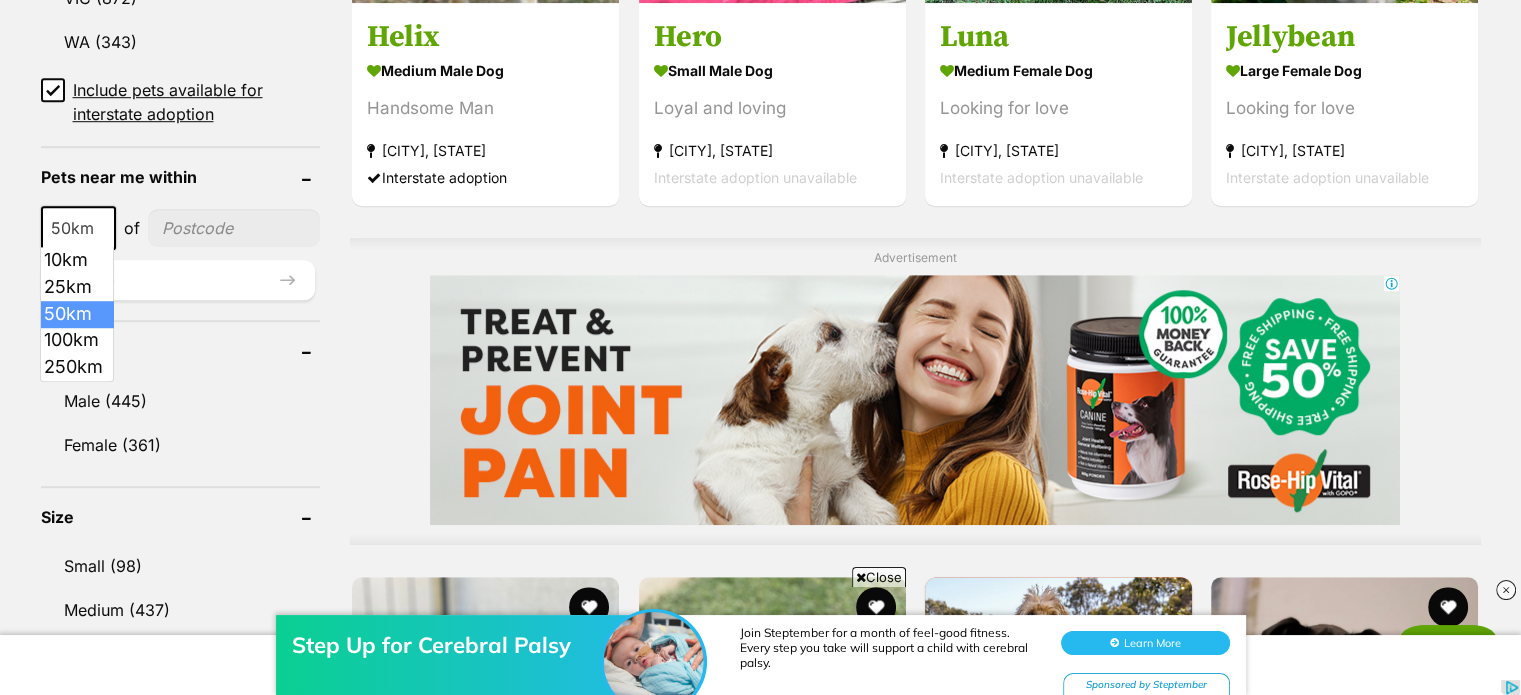 click at bounding box center [105, 228] 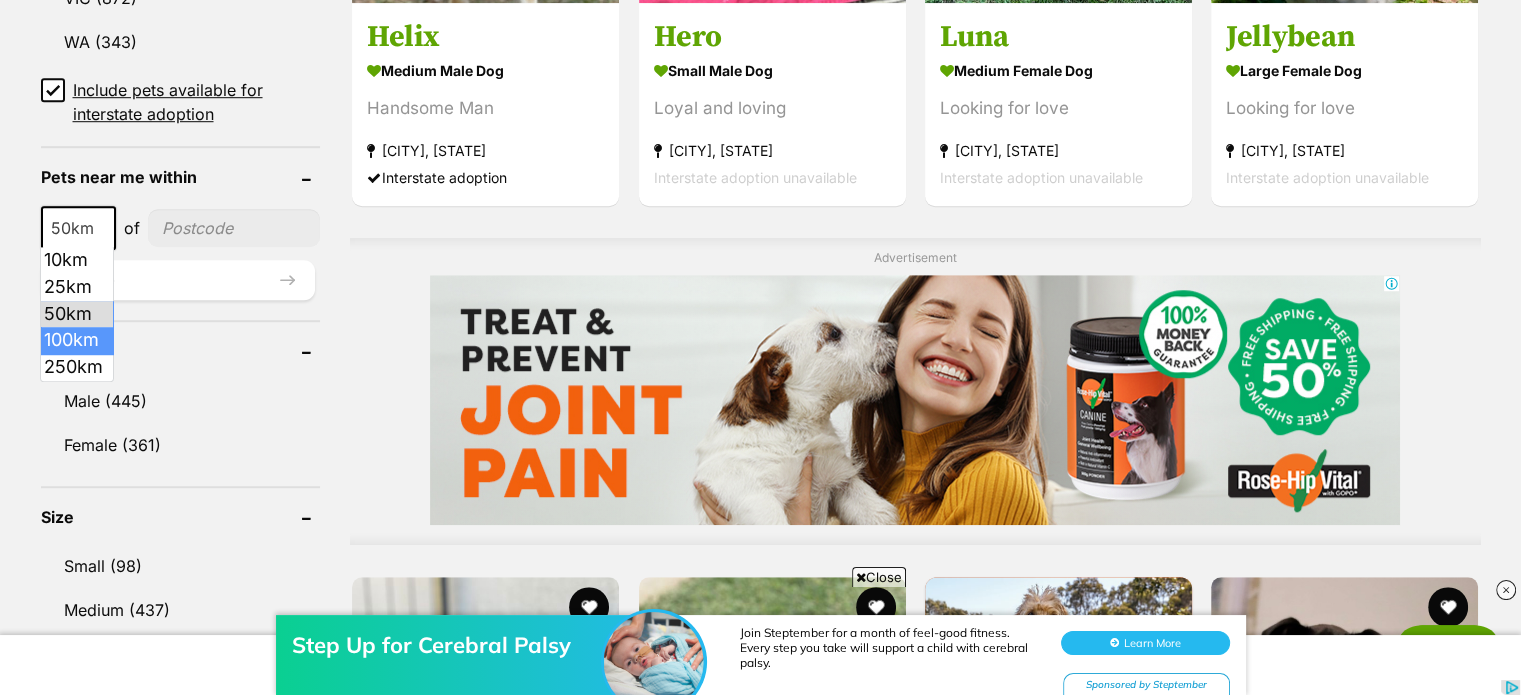 select on "100" 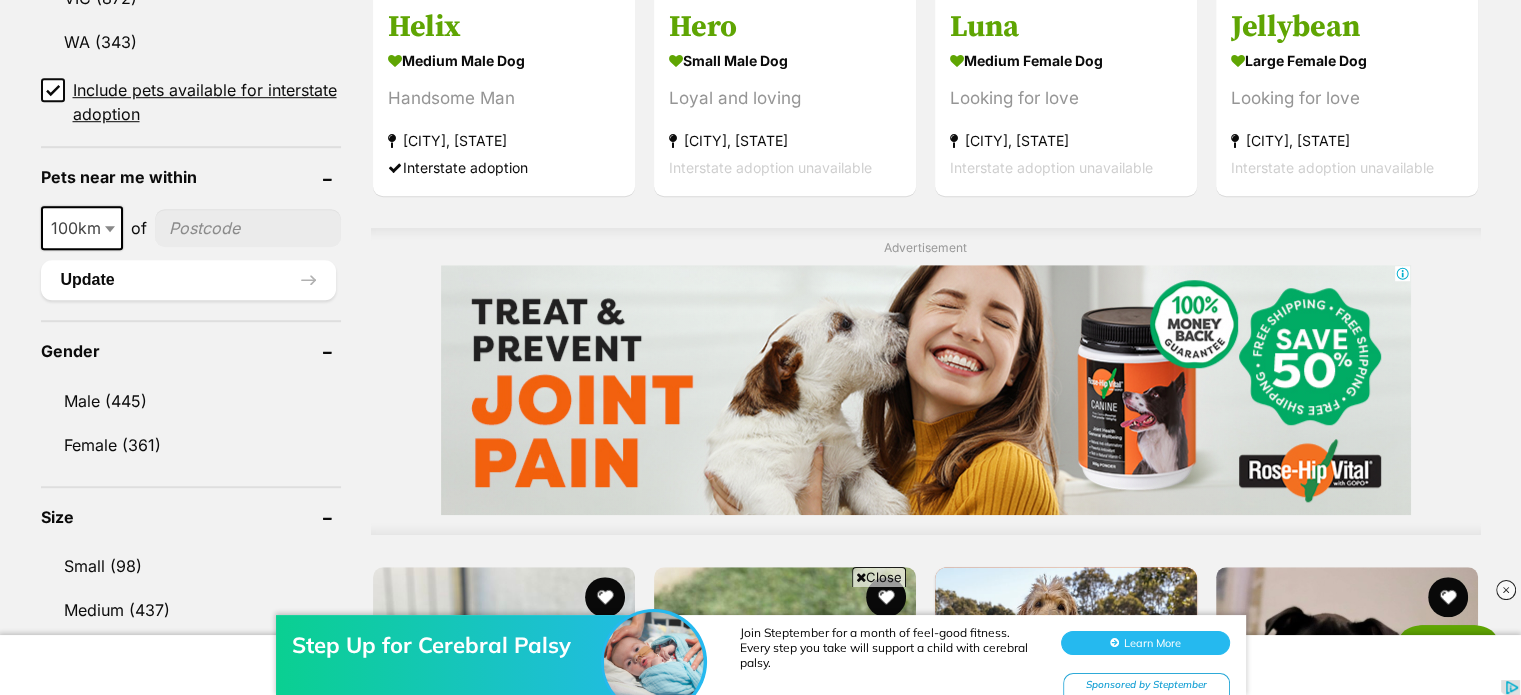 scroll, scrollTop: 0, scrollLeft: 0, axis: both 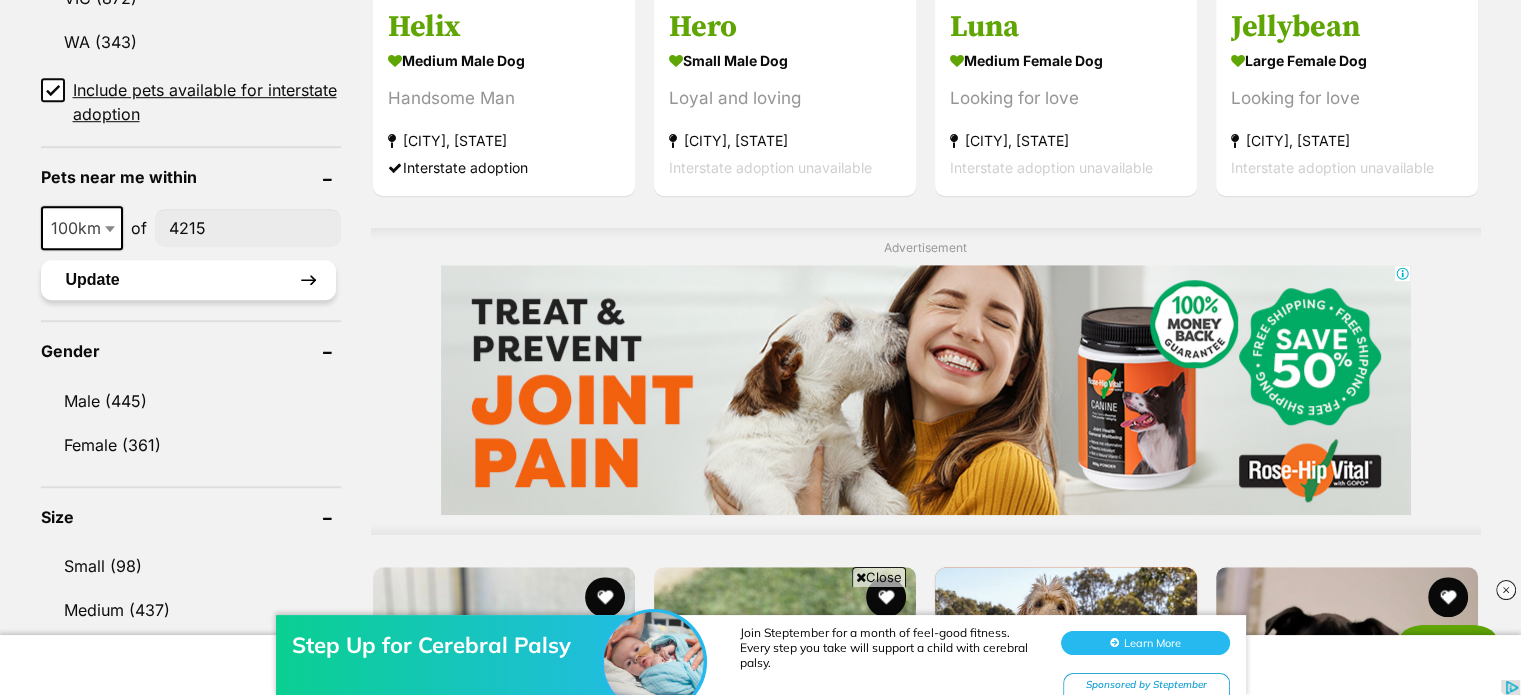 type on "4215" 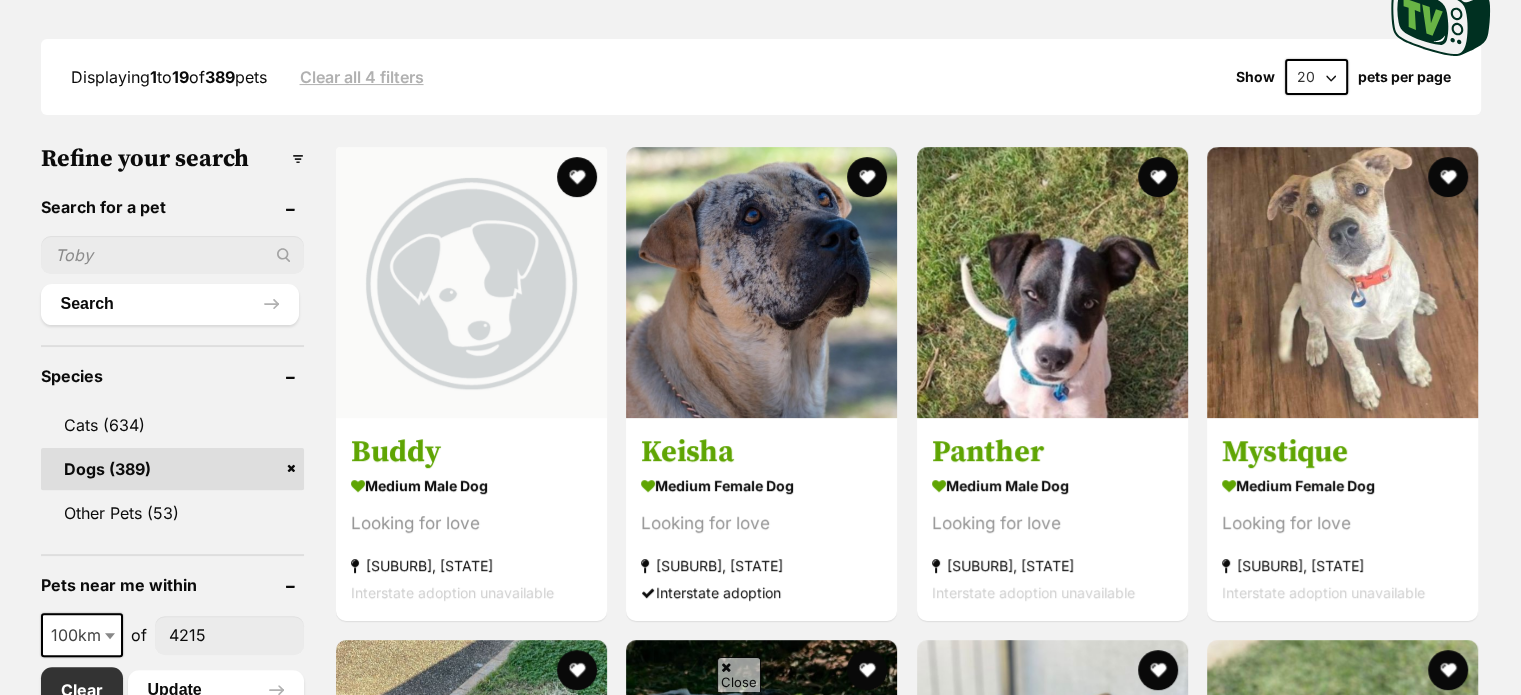 scroll, scrollTop: 0, scrollLeft: 0, axis: both 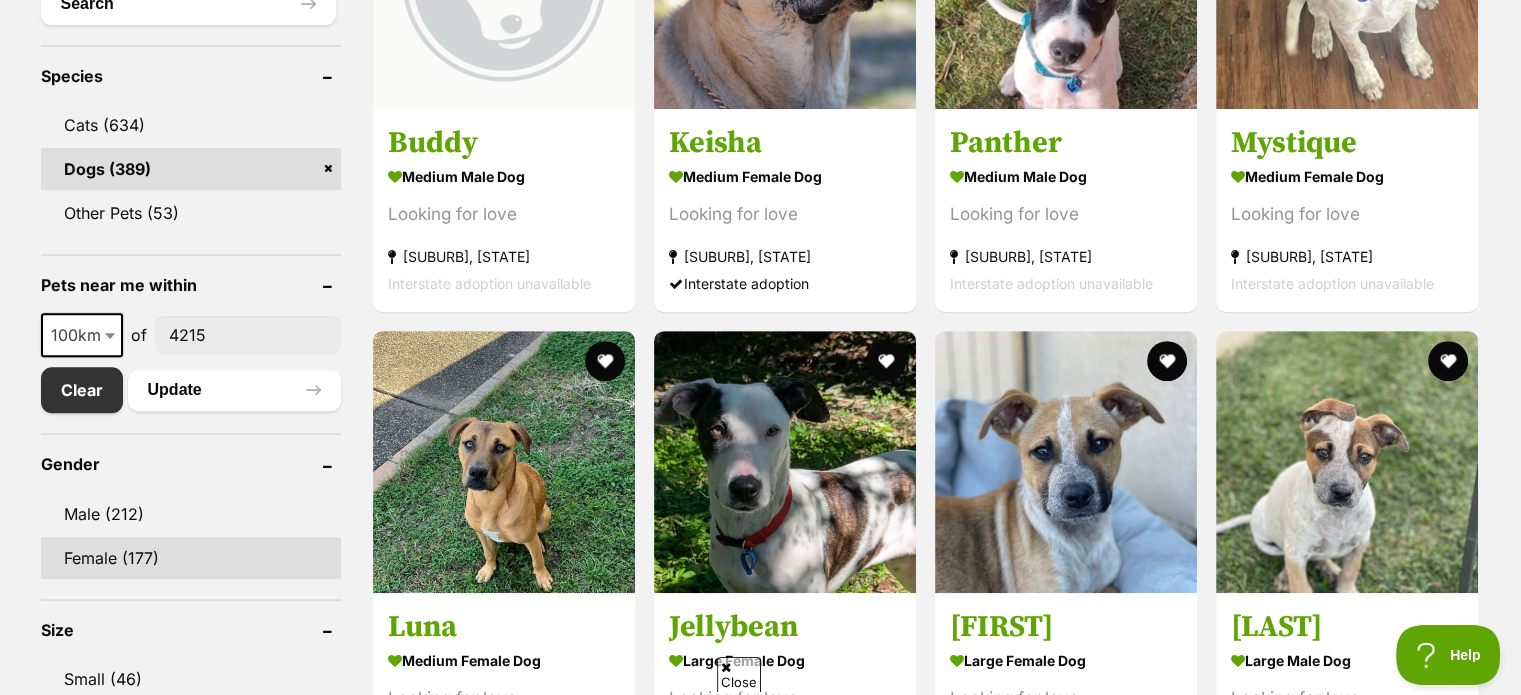 click on "Female (177)" at bounding box center (191, 558) 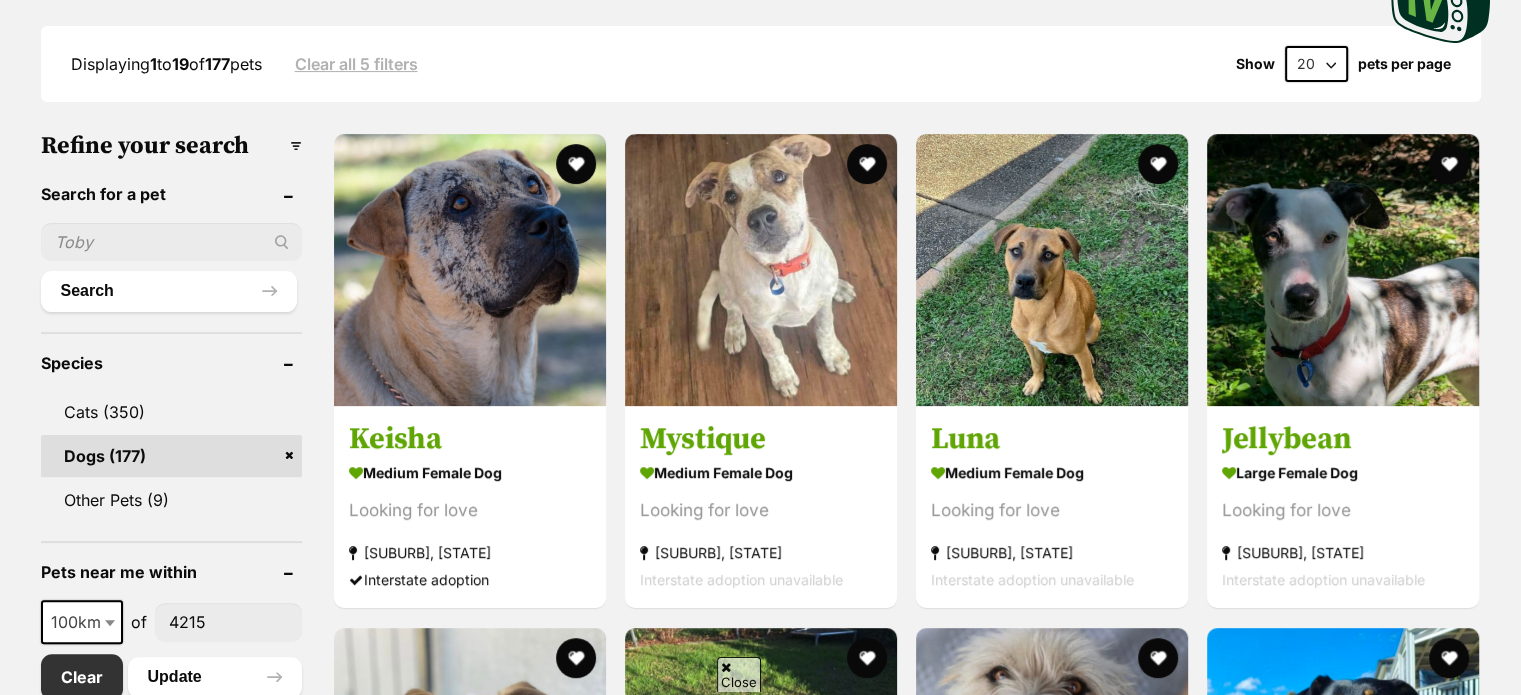scroll, scrollTop: 0, scrollLeft: 0, axis: both 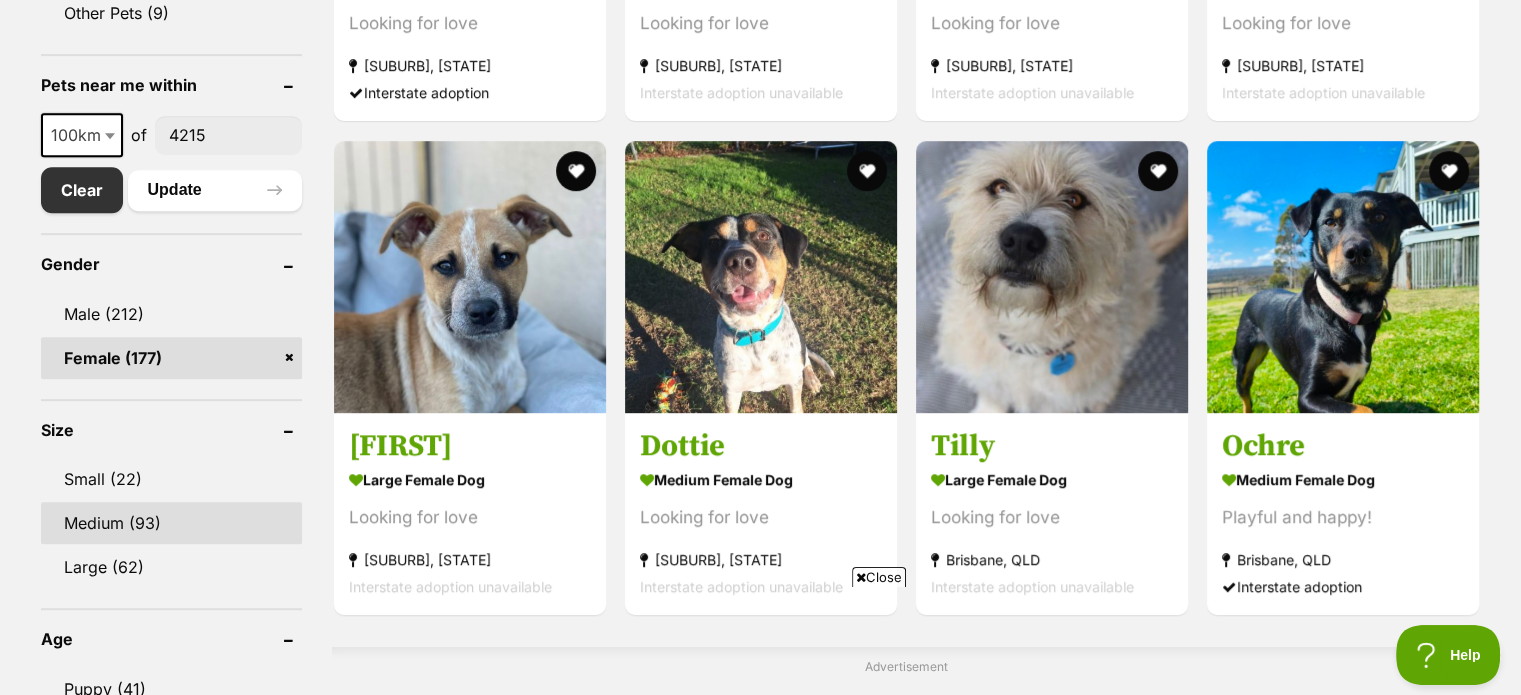 click on "Medium (93)" at bounding box center [172, 523] 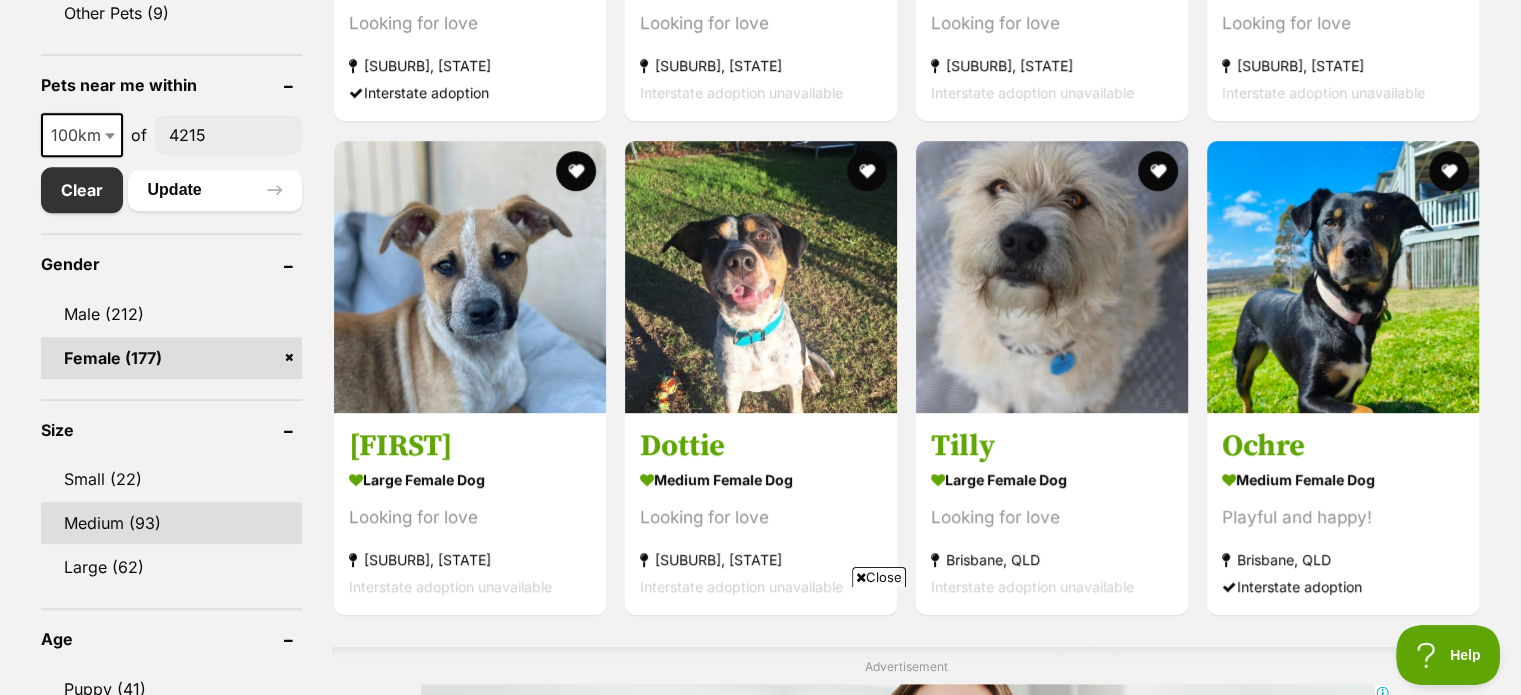 scroll, scrollTop: 0, scrollLeft: 0, axis: both 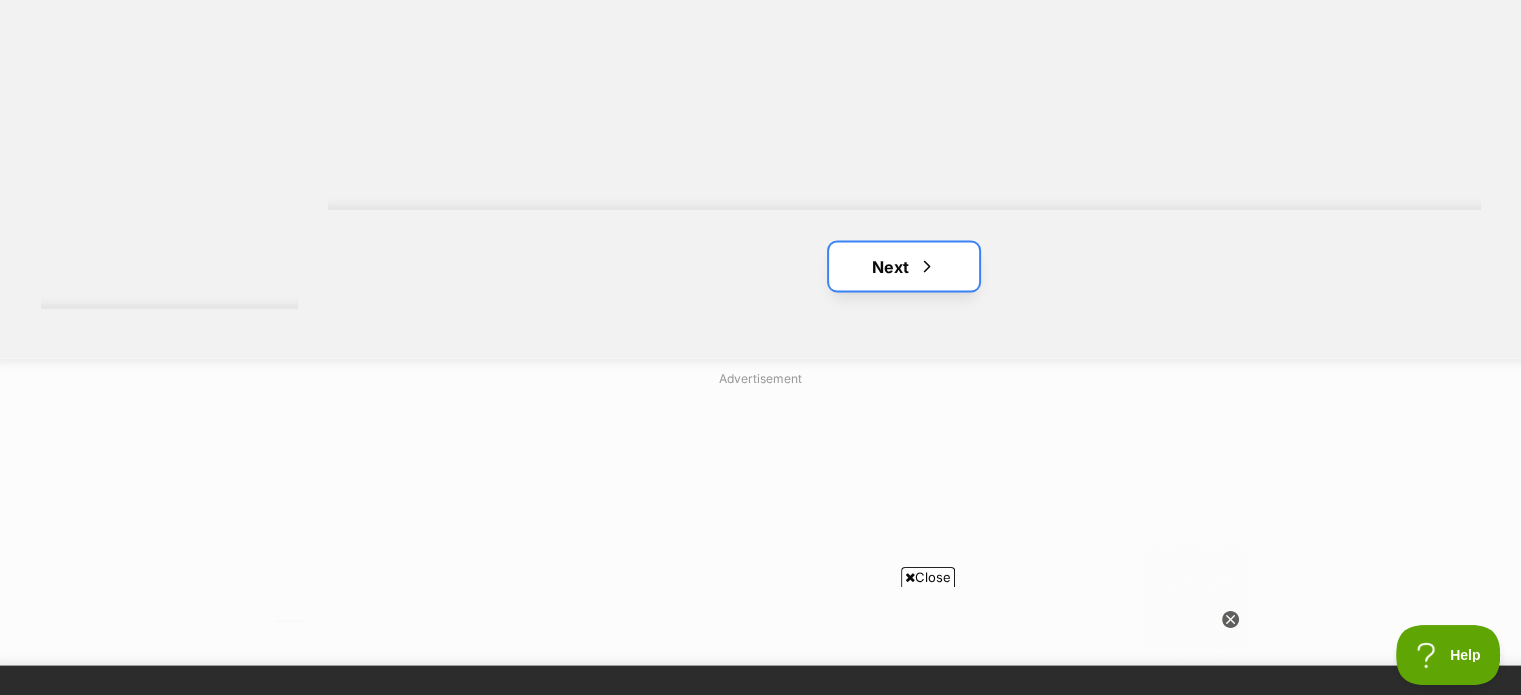click on "Next" at bounding box center [904, 266] 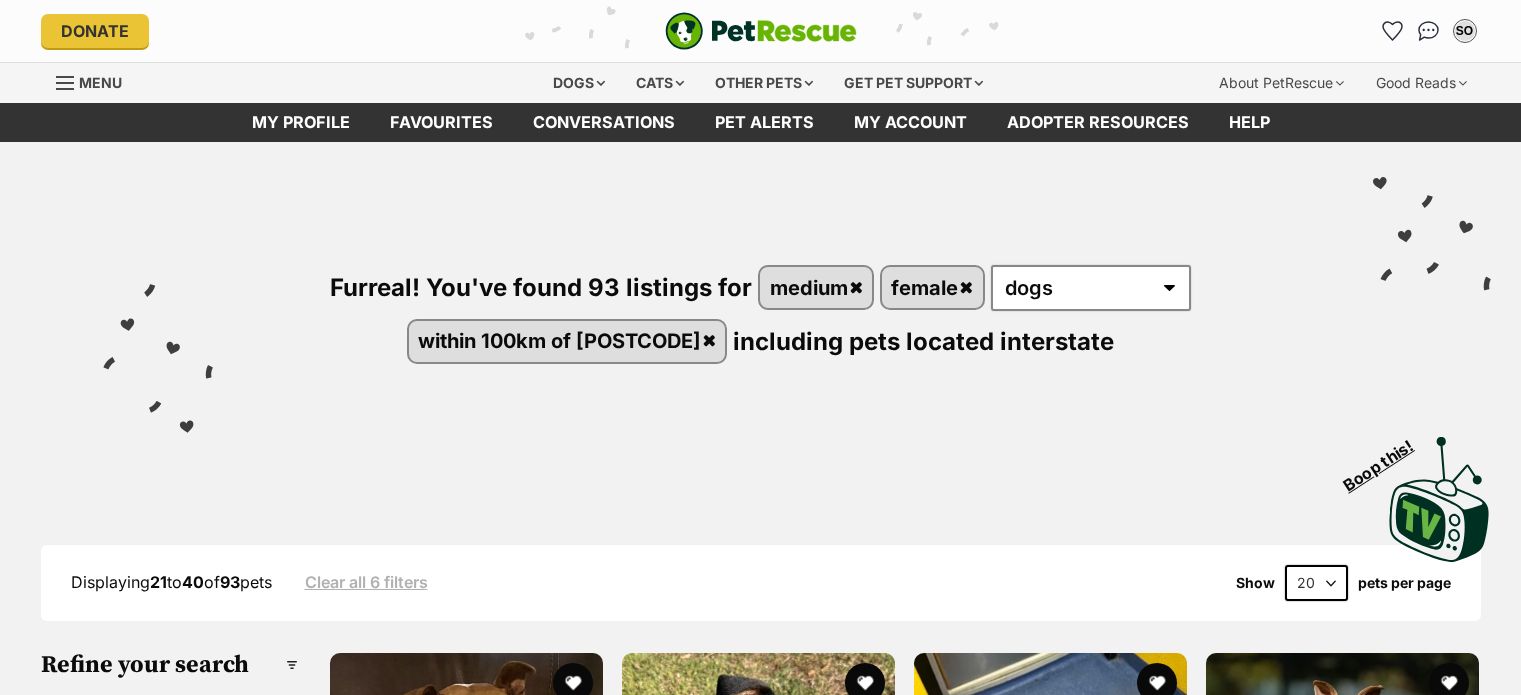 scroll, scrollTop: 0, scrollLeft: 0, axis: both 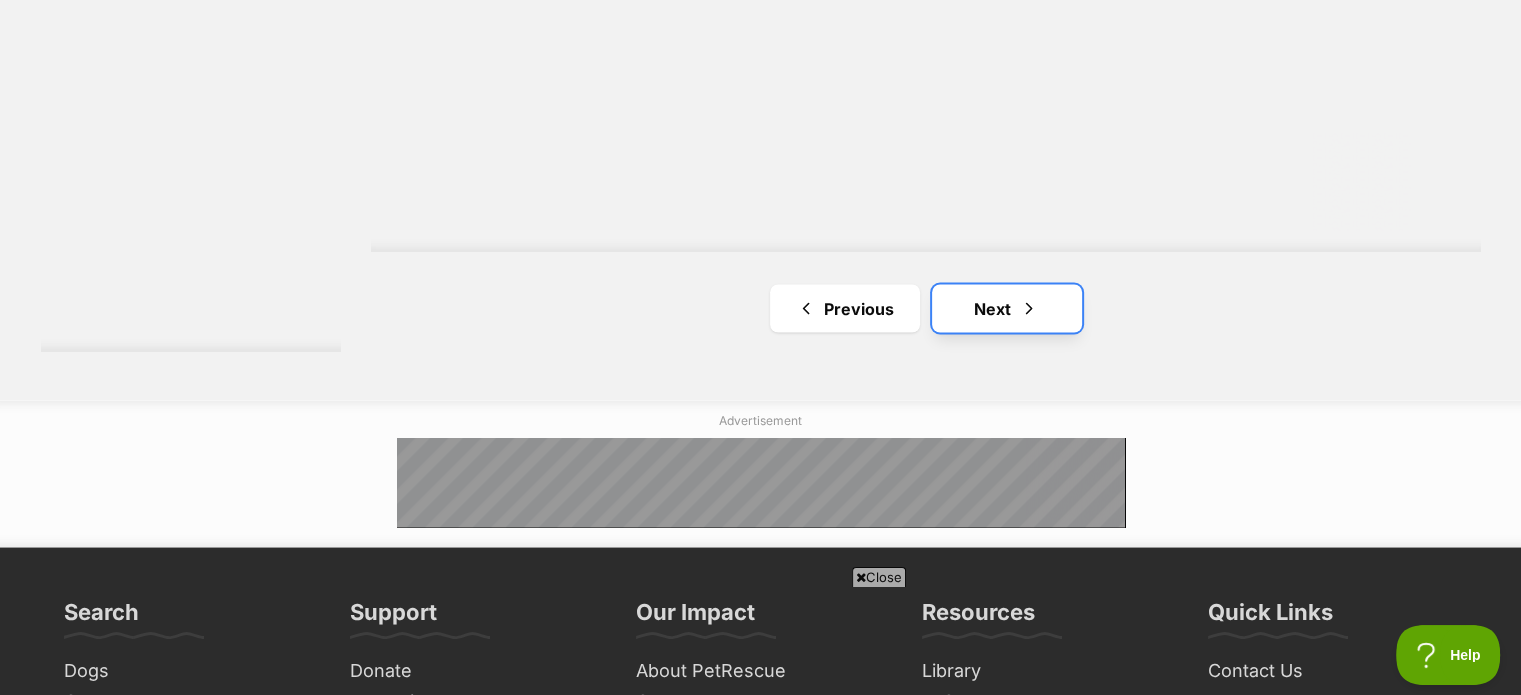 click on "Next" at bounding box center (1007, 308) 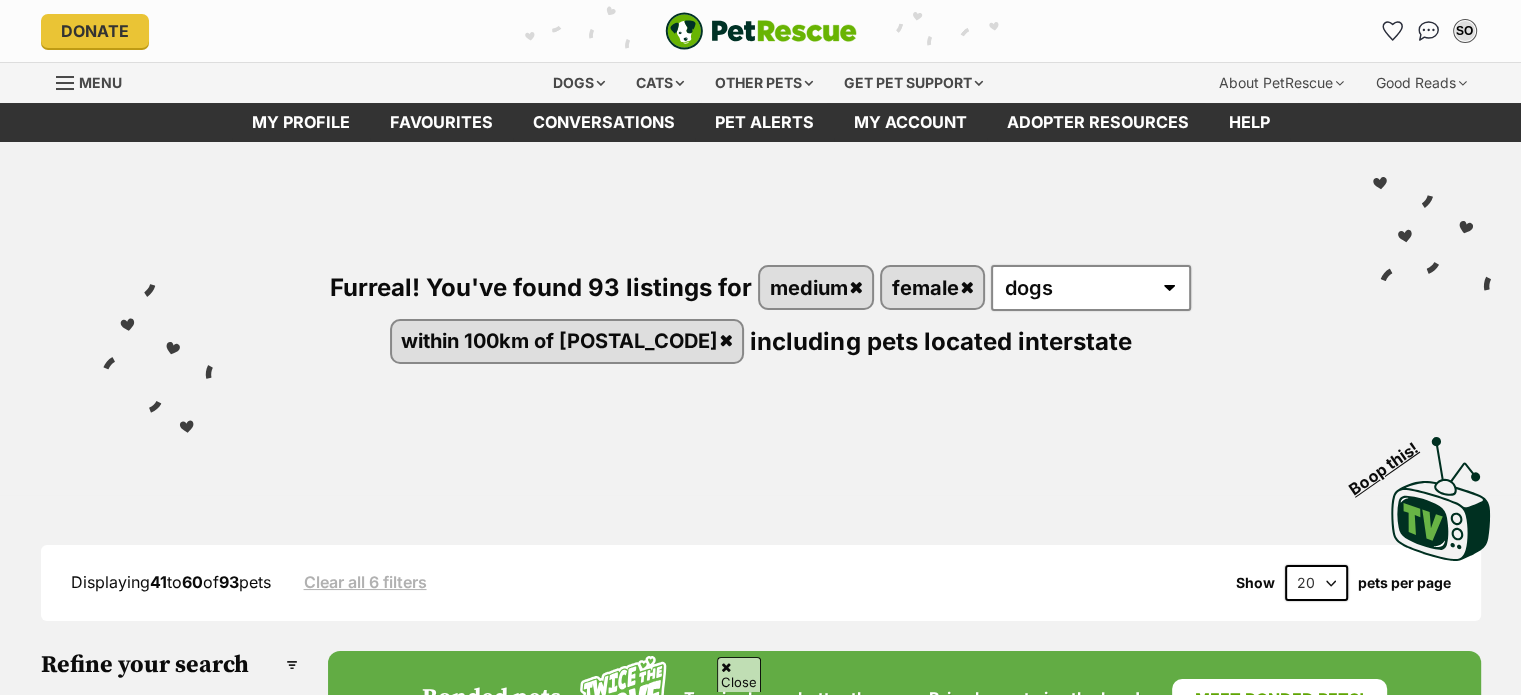 scroll, scrollTop: 400, scrollLeft: 0, axis: vertical 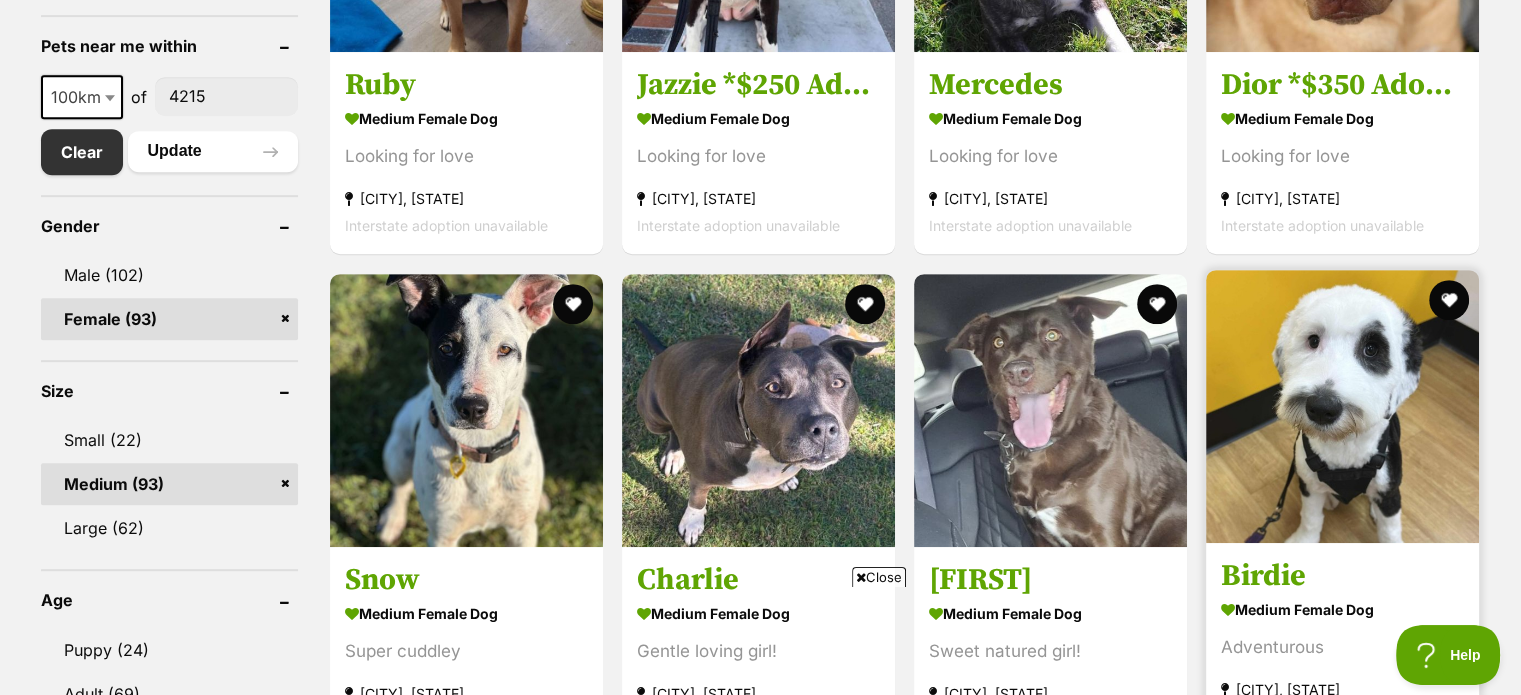 click at bounding box center (1342, 406) 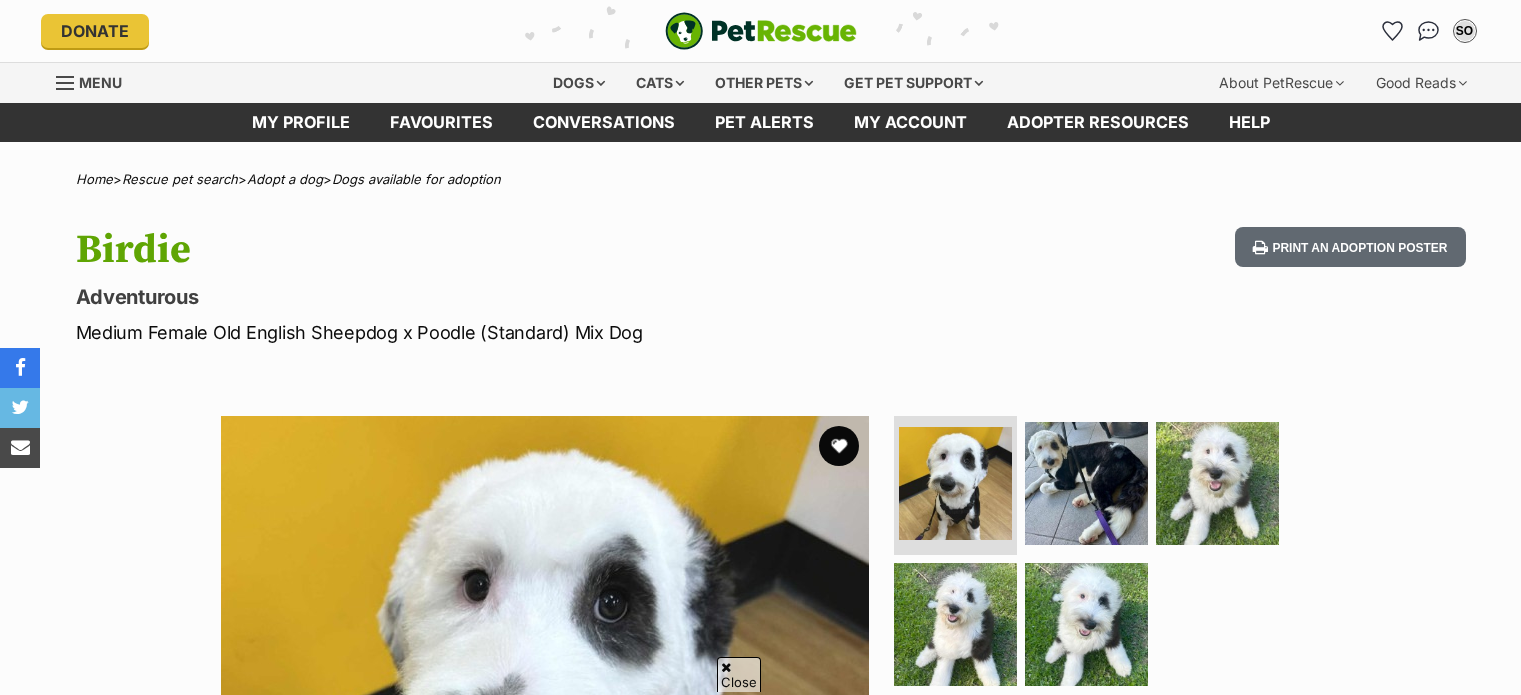 scroll, scrollTop: 200, scrollLeft: 0, axis: vertical 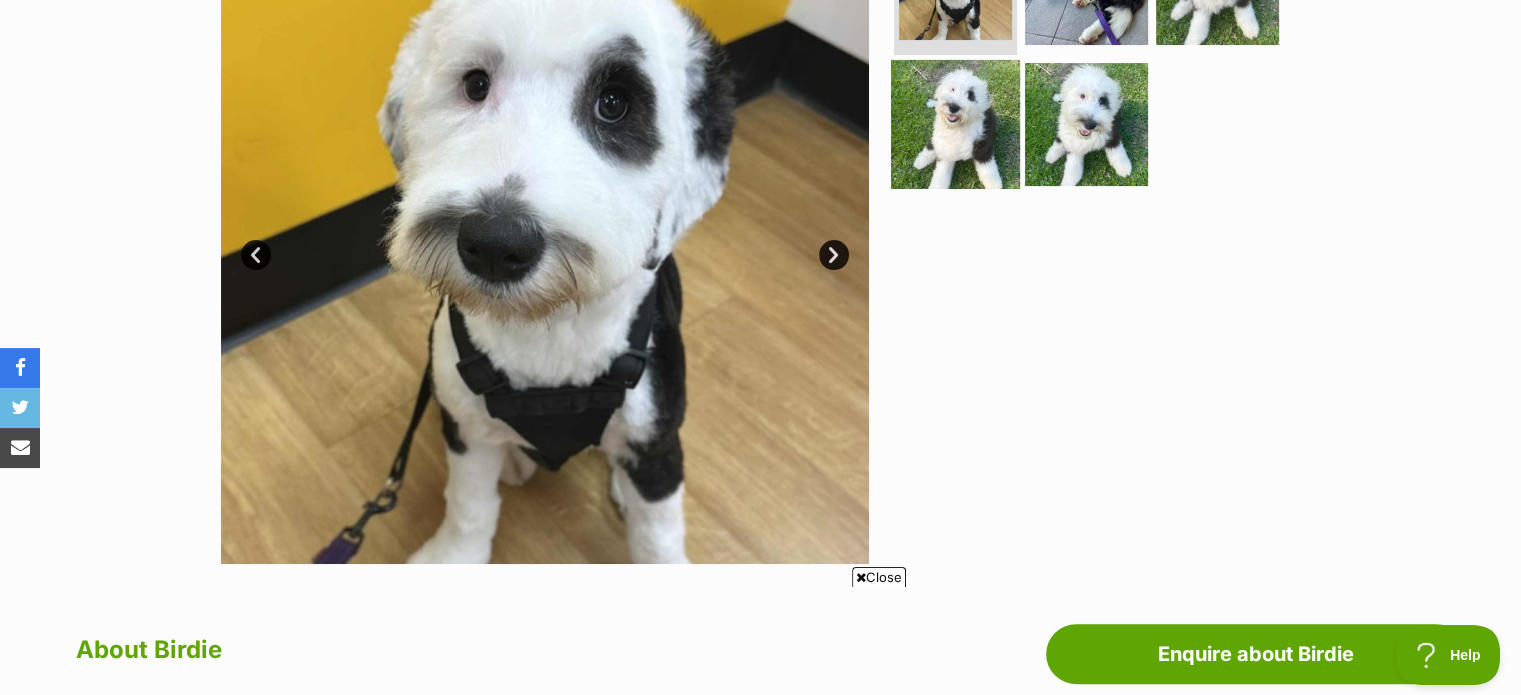 click at bounding box center [955, 124] 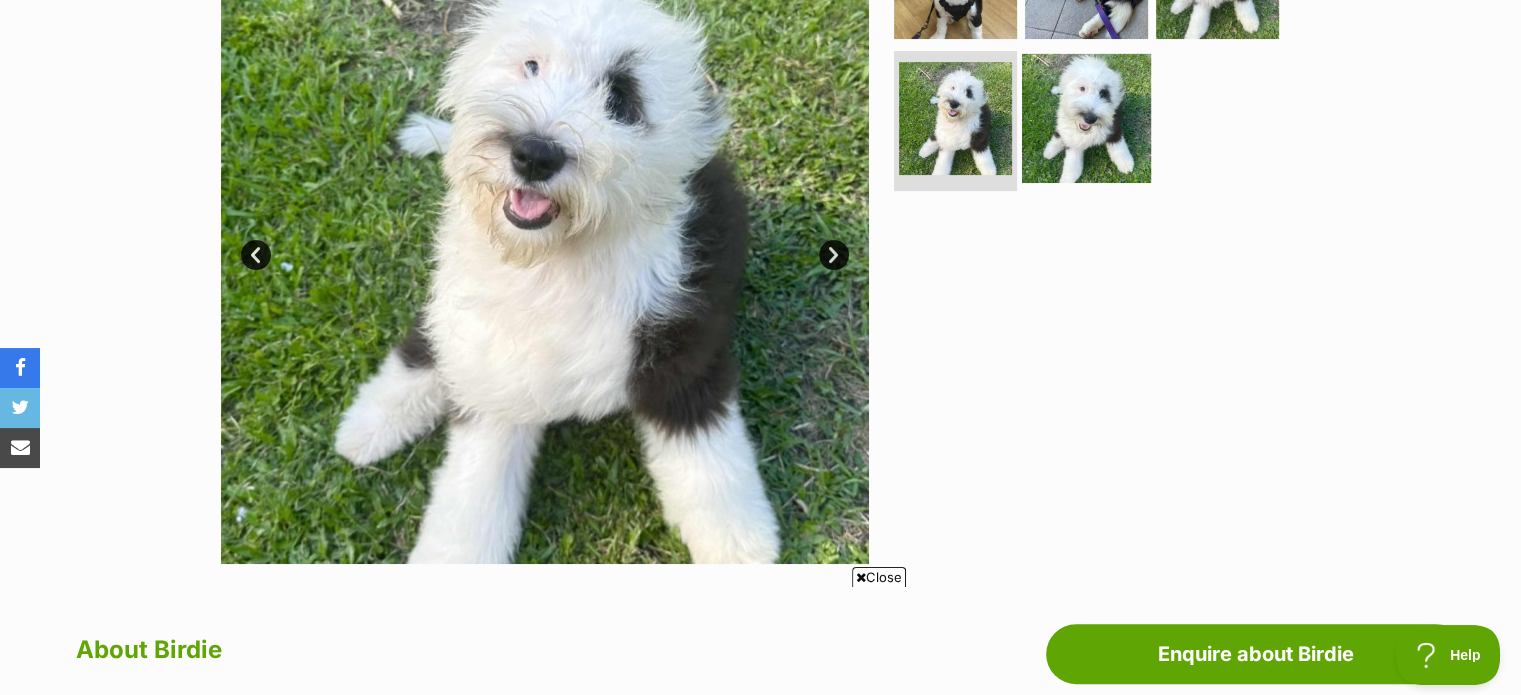 click at bounding box center (1086, 118) 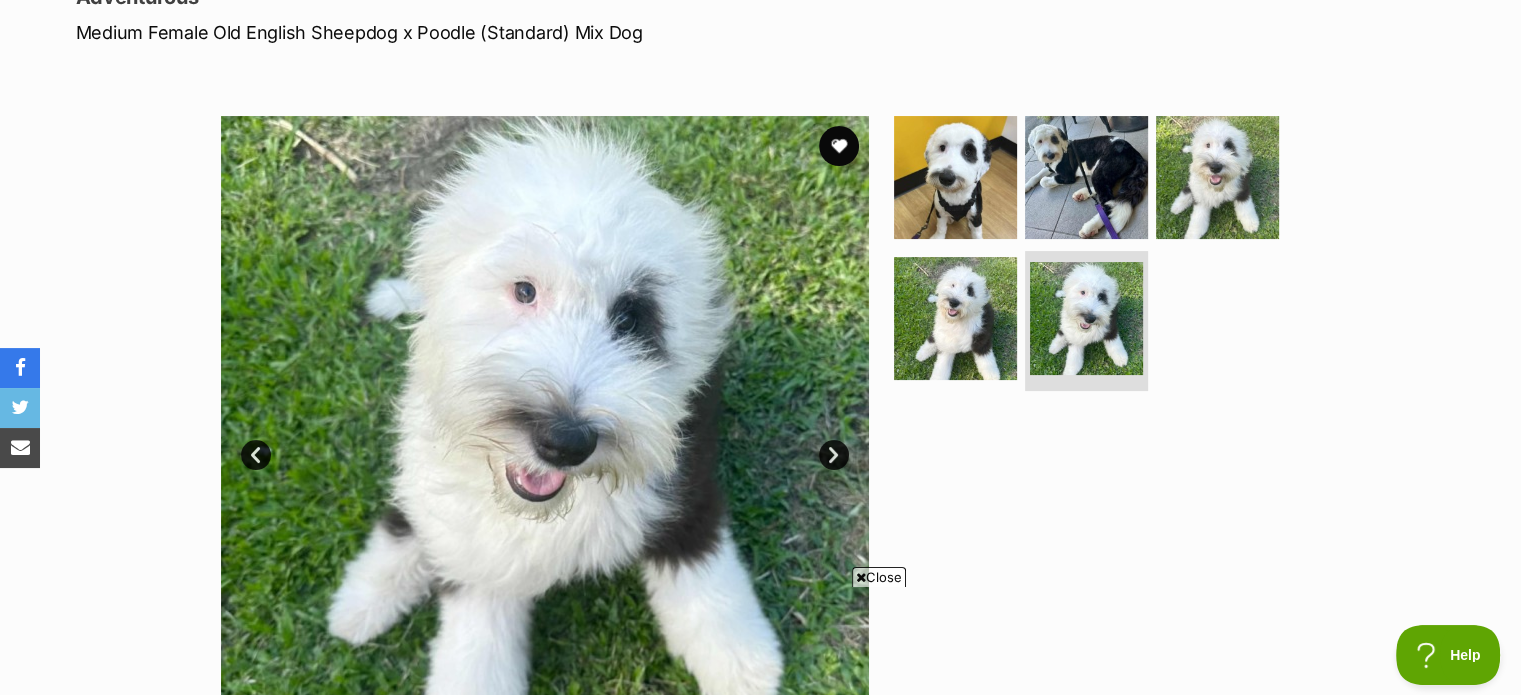 scroll, scrollTop: 0, scrollLeft: 0, axis: both 